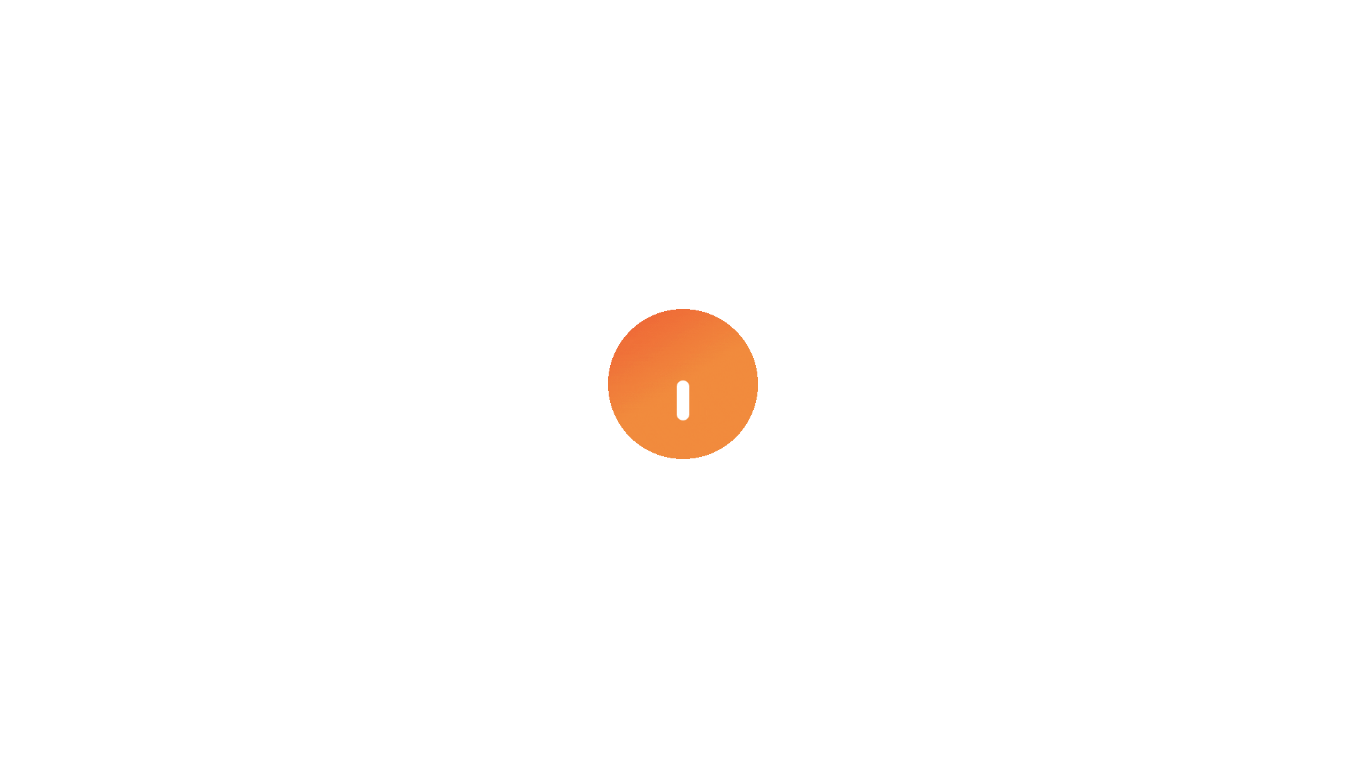 scroll, scrollTop: 0, scrollLeft: 0, axis: both 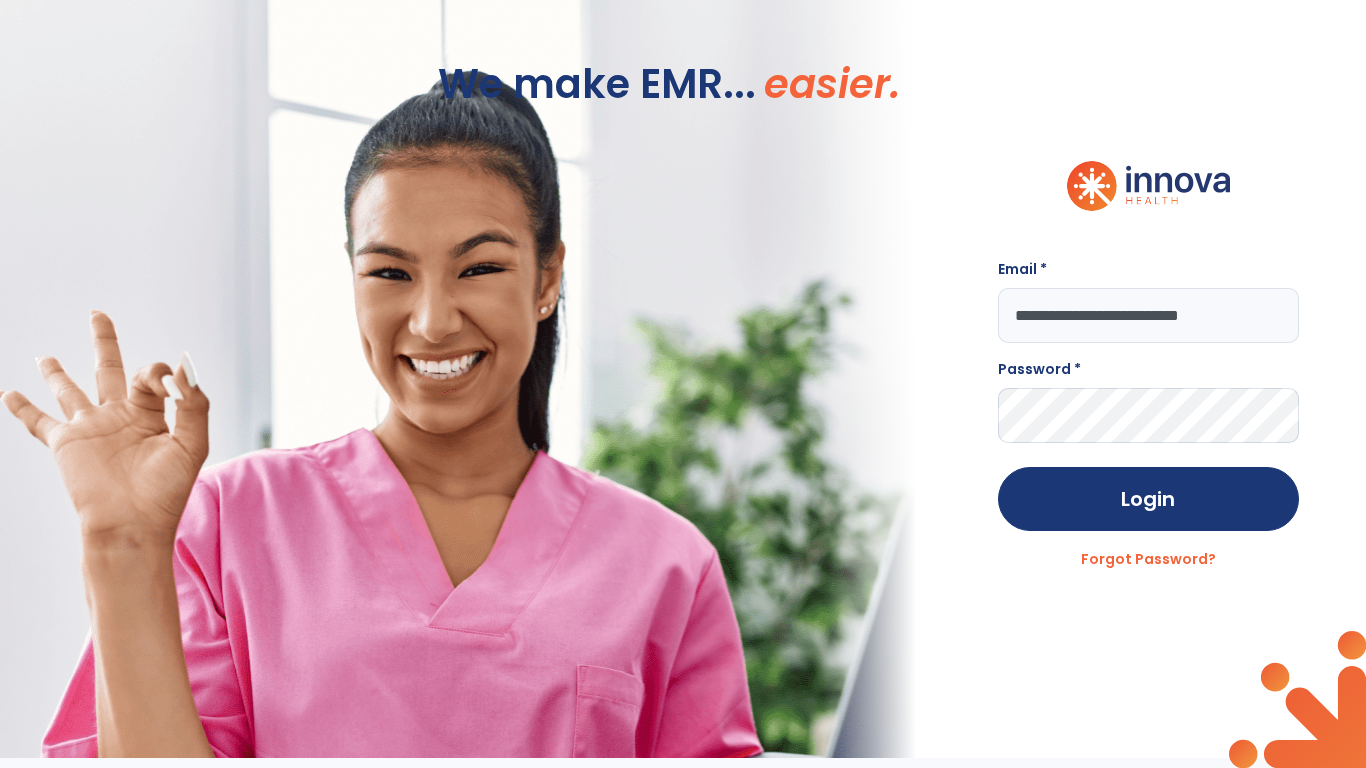 type on "**********" 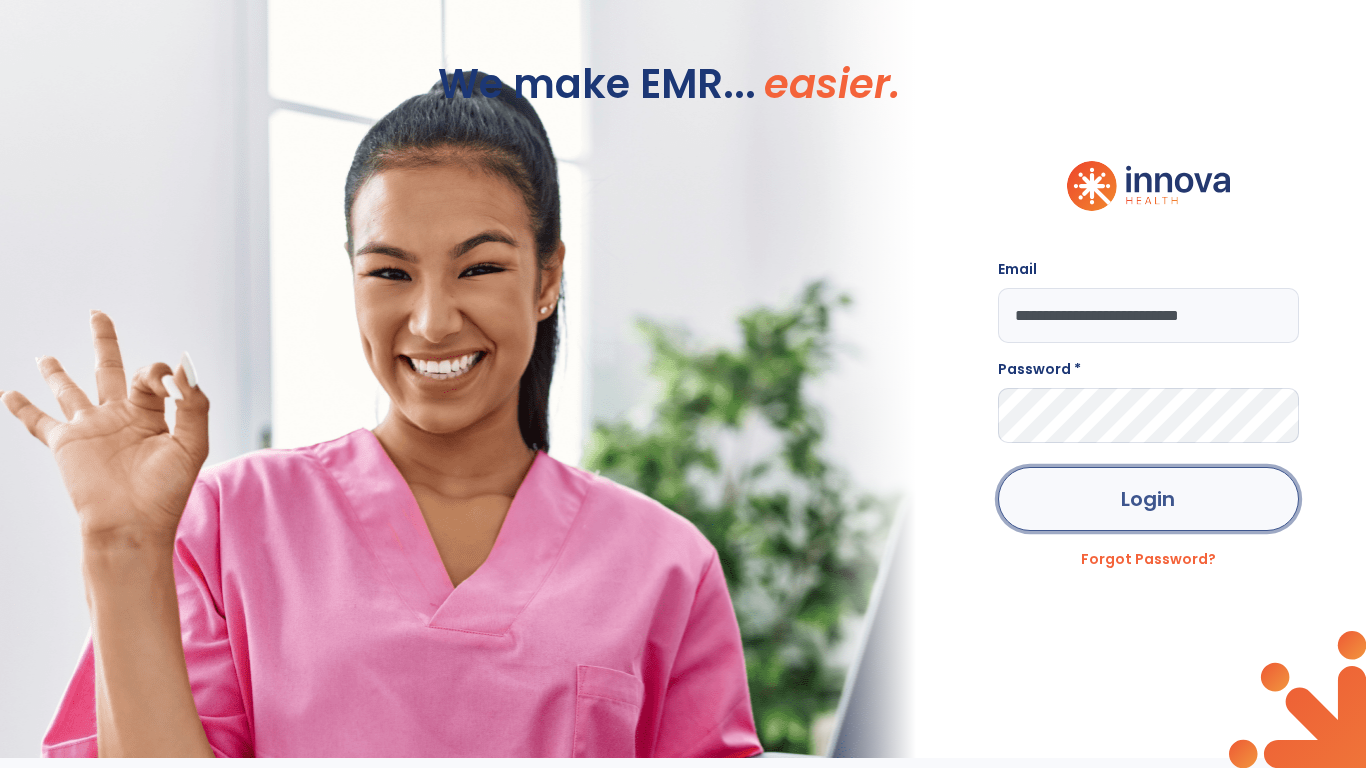 click on "Login" 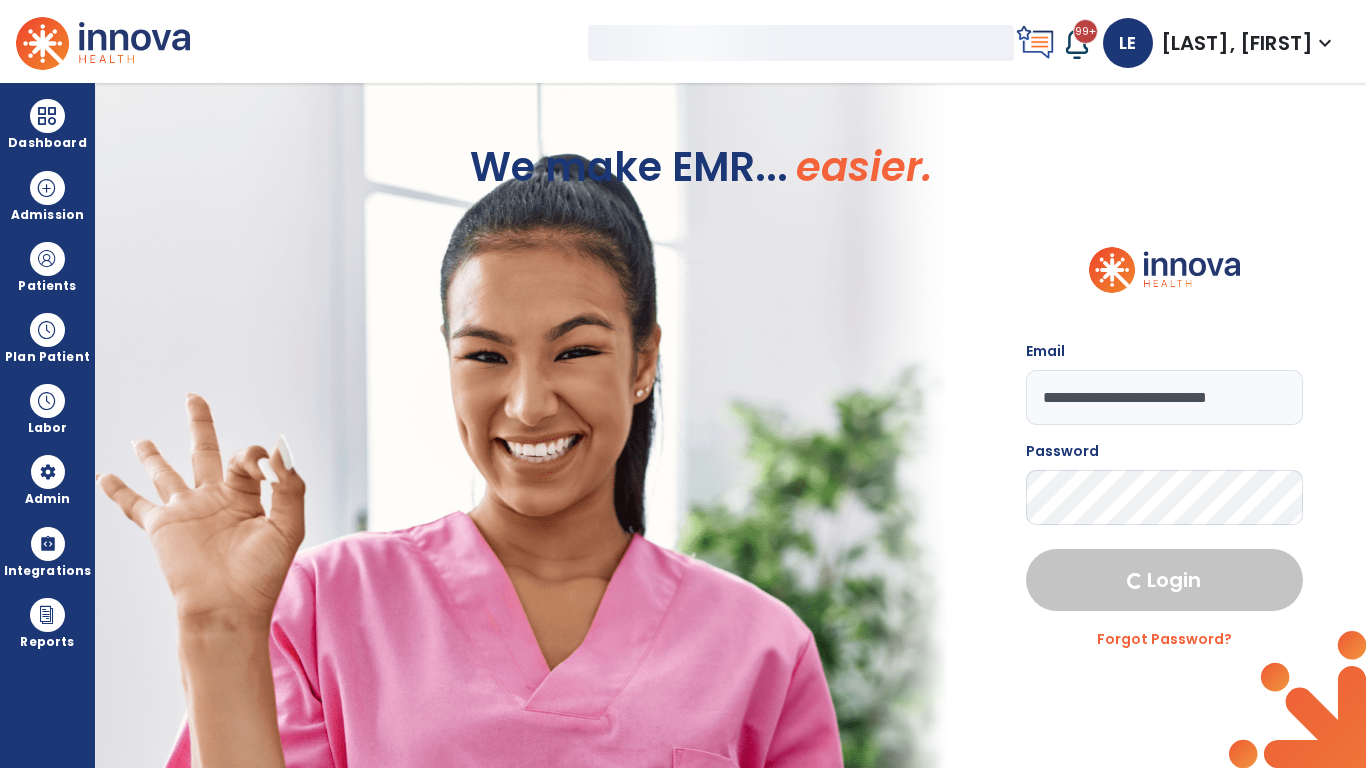 select on "***" 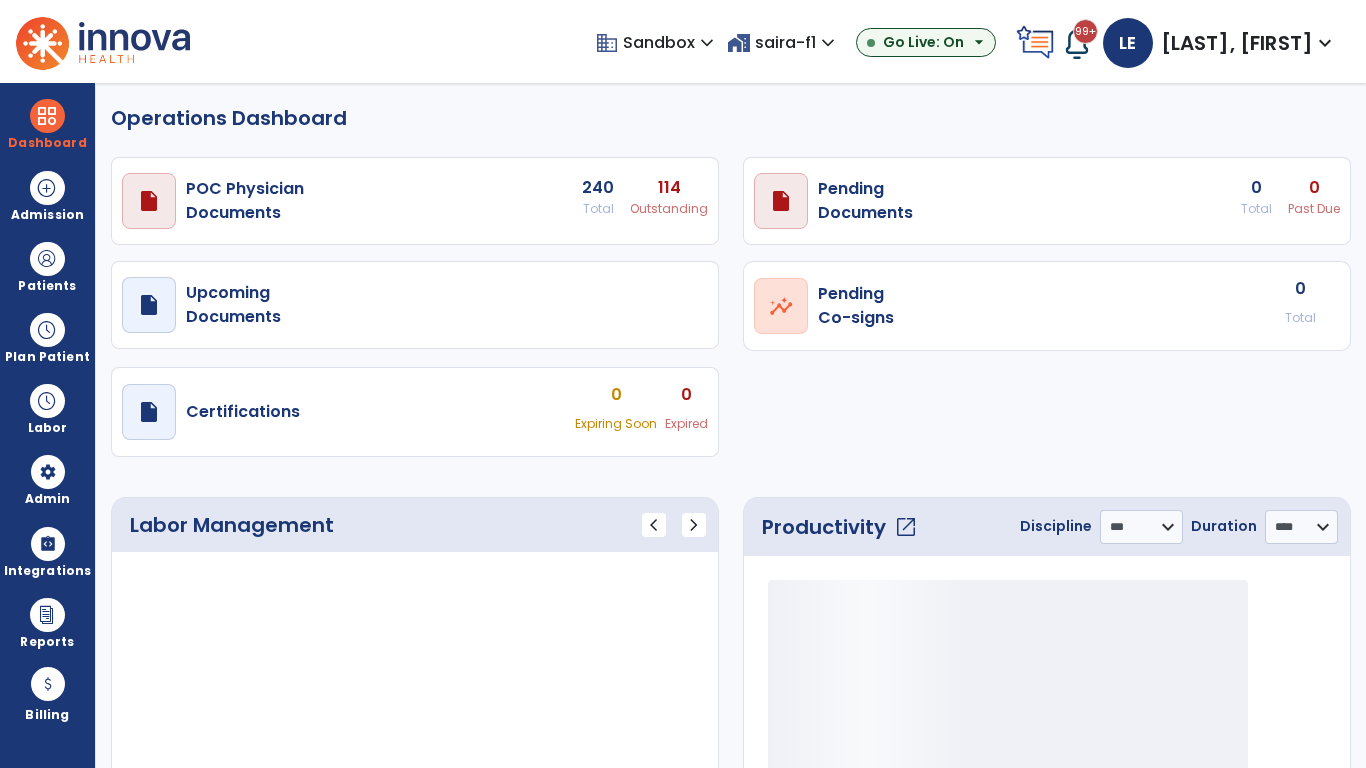 select on "***" 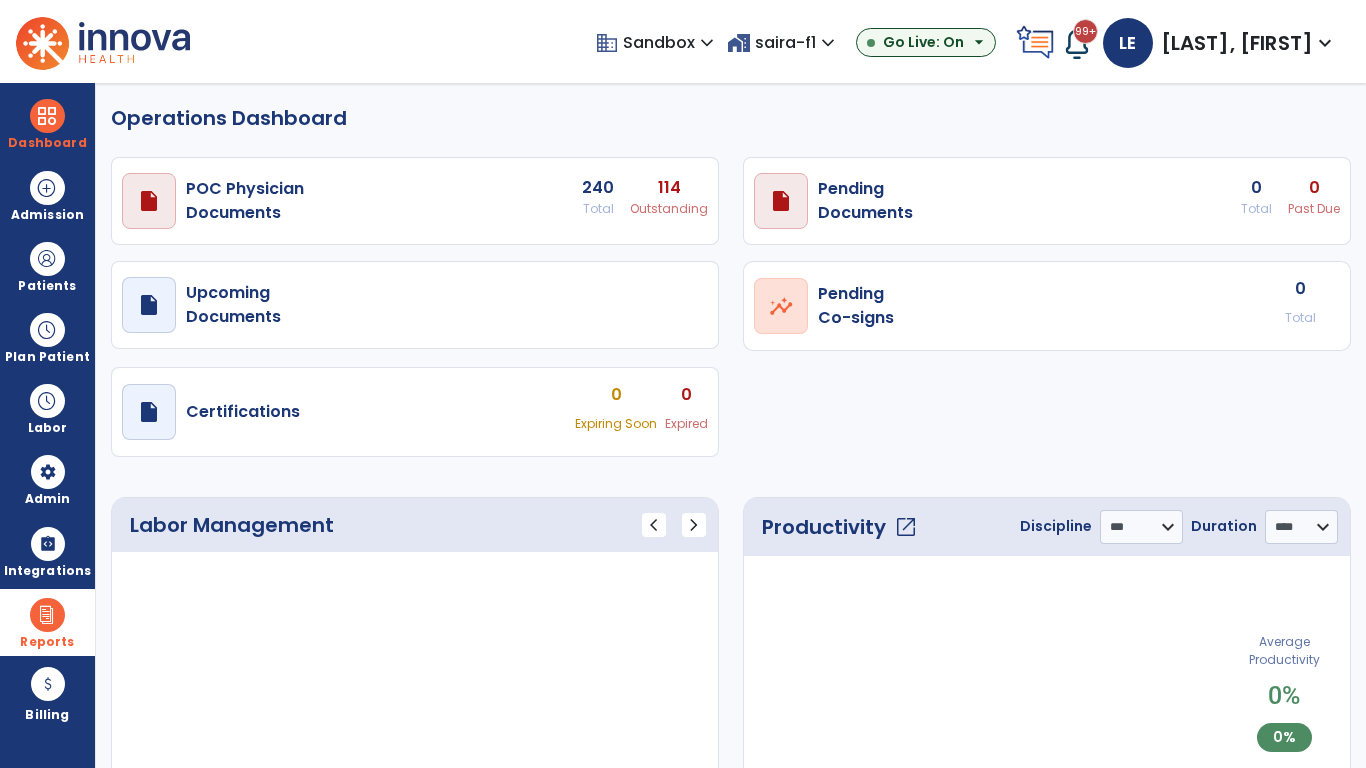 click at bounding box center [47, 615] 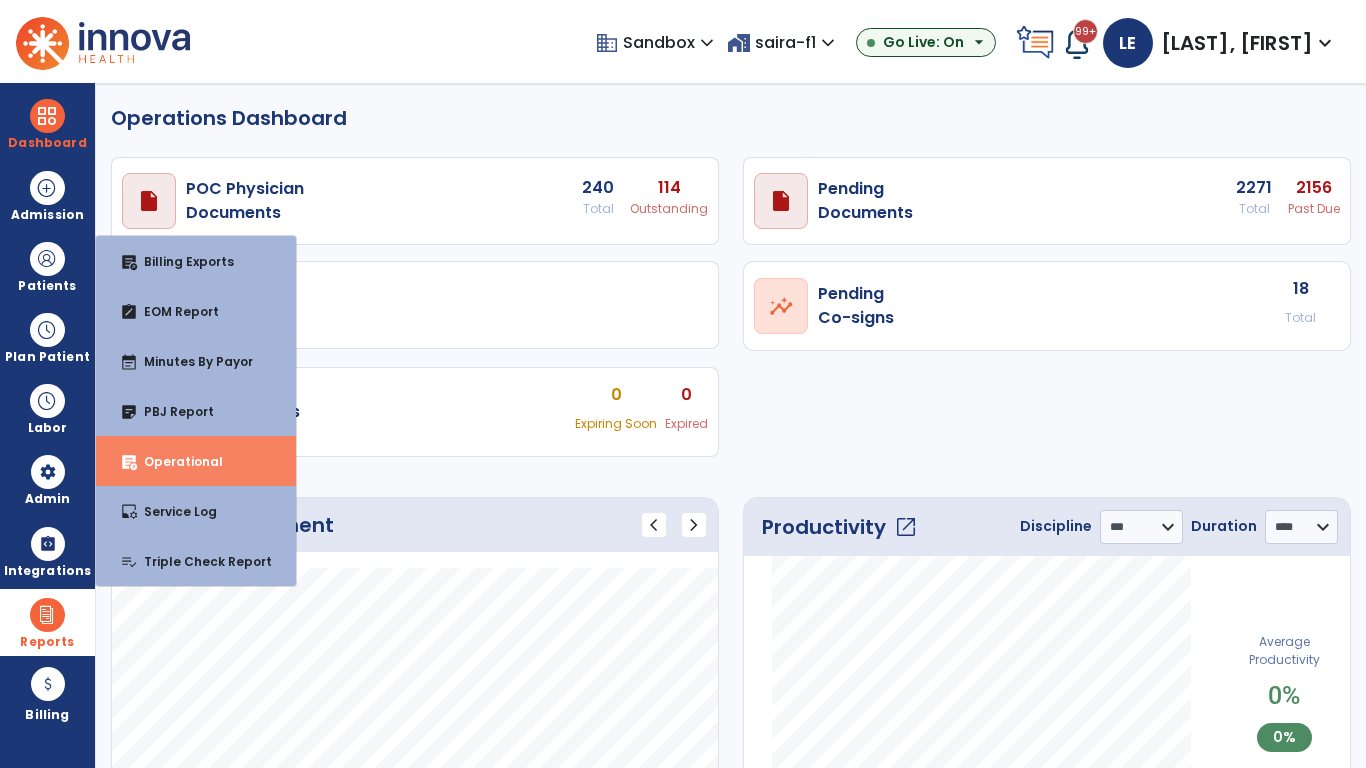 click on "Operational" at bounding box center [175, 461] 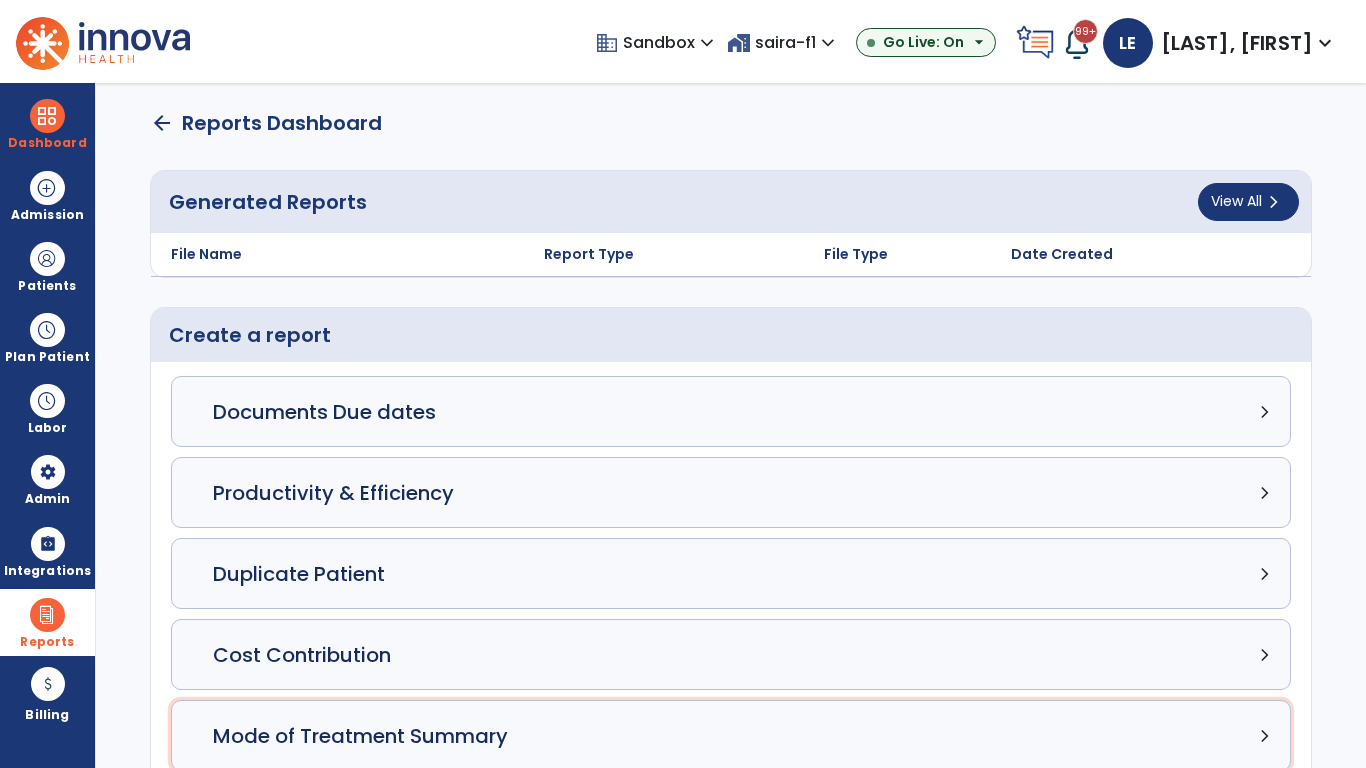 click on "Mode of Treatment Summary chevron_right" 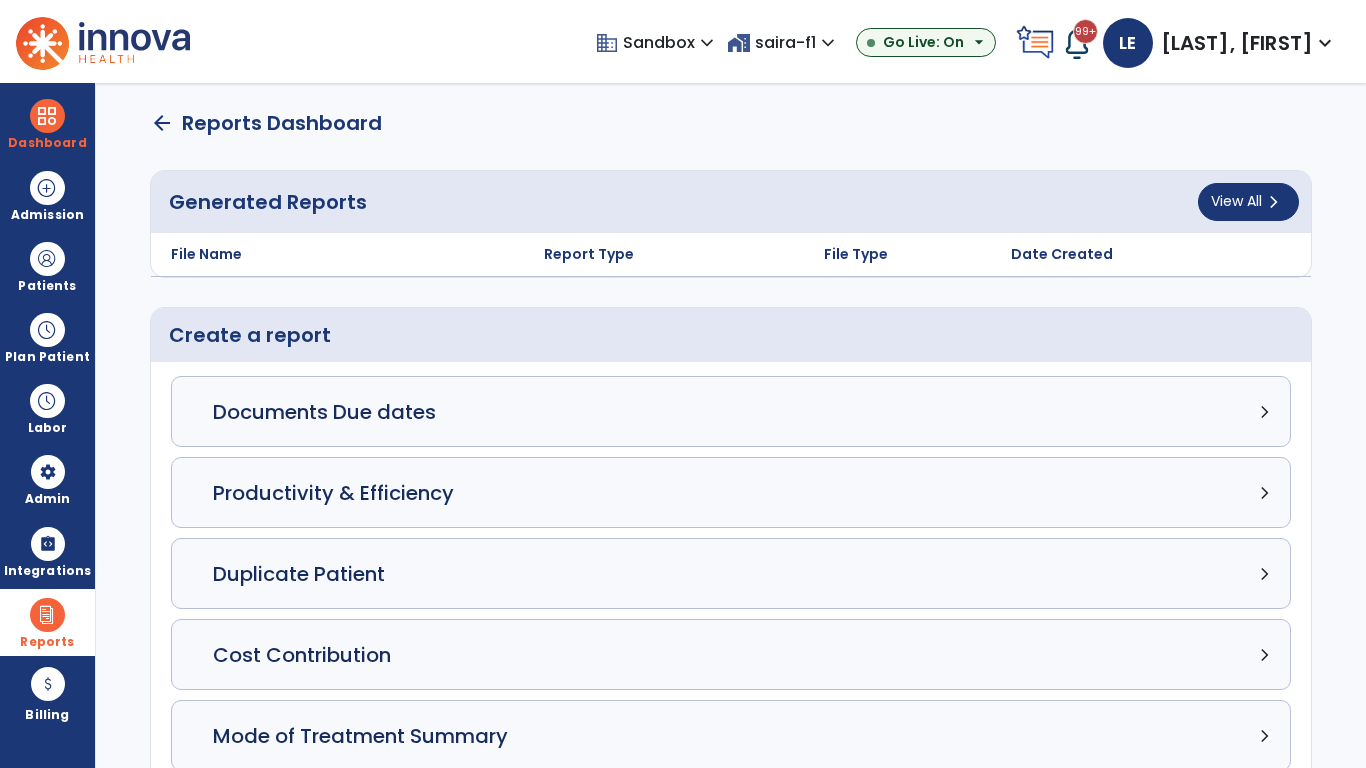 scroll, scrollTop: 3, scrollLeft: 0, axis: vertical 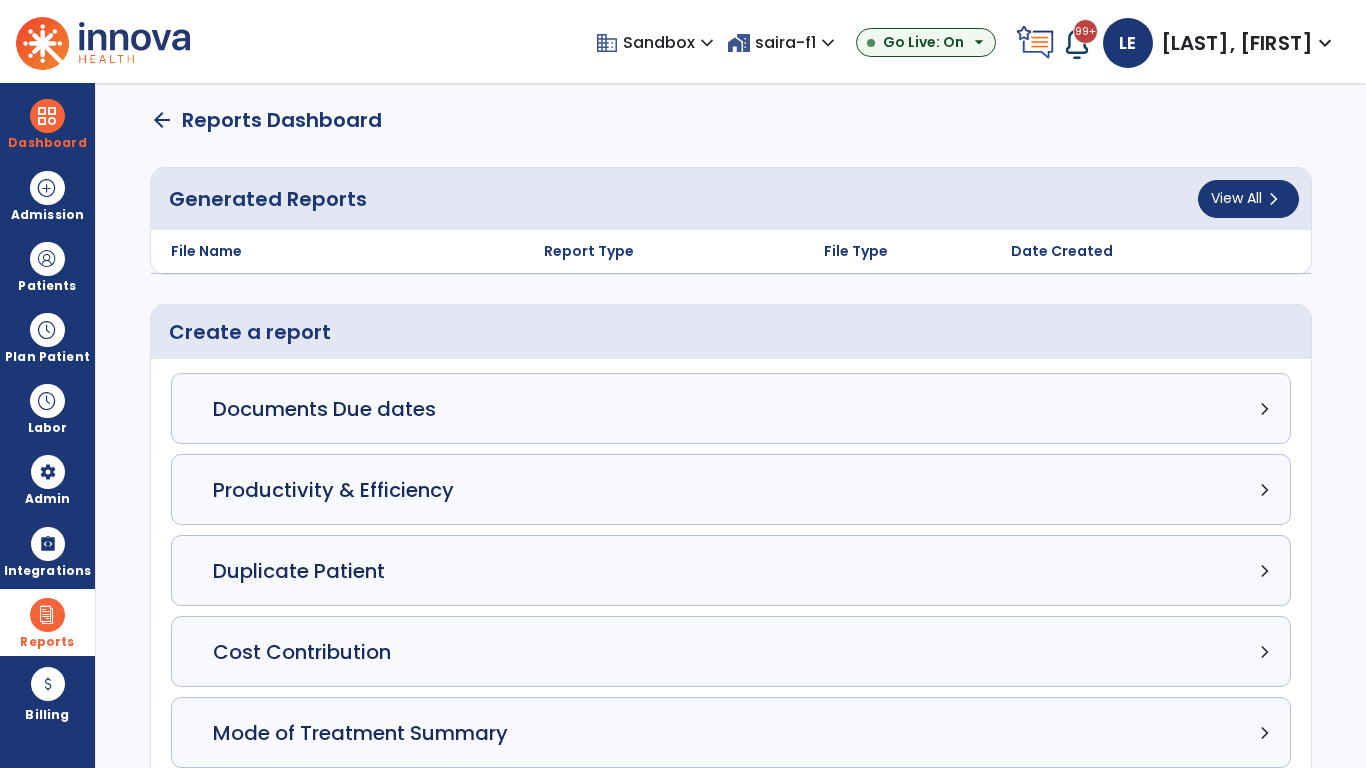 select on "*****" 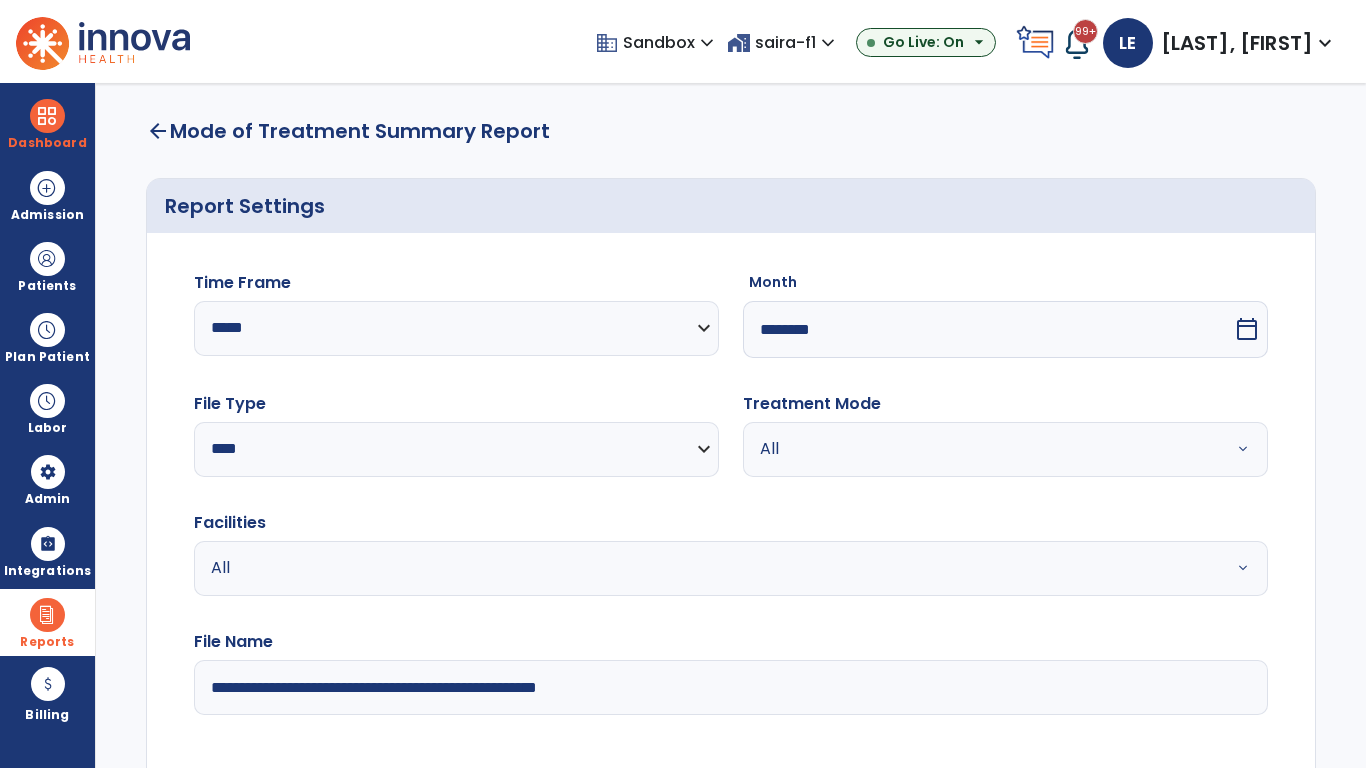 select on "*****" 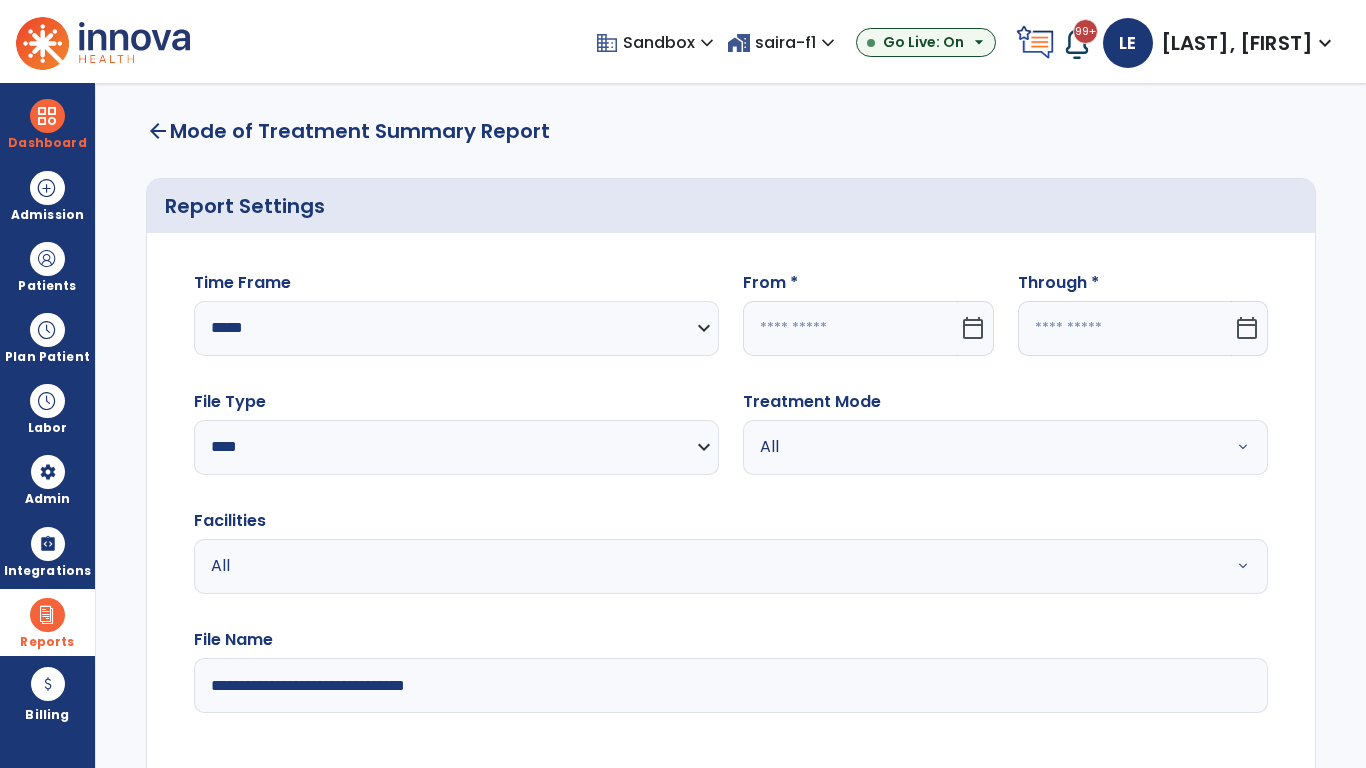 click 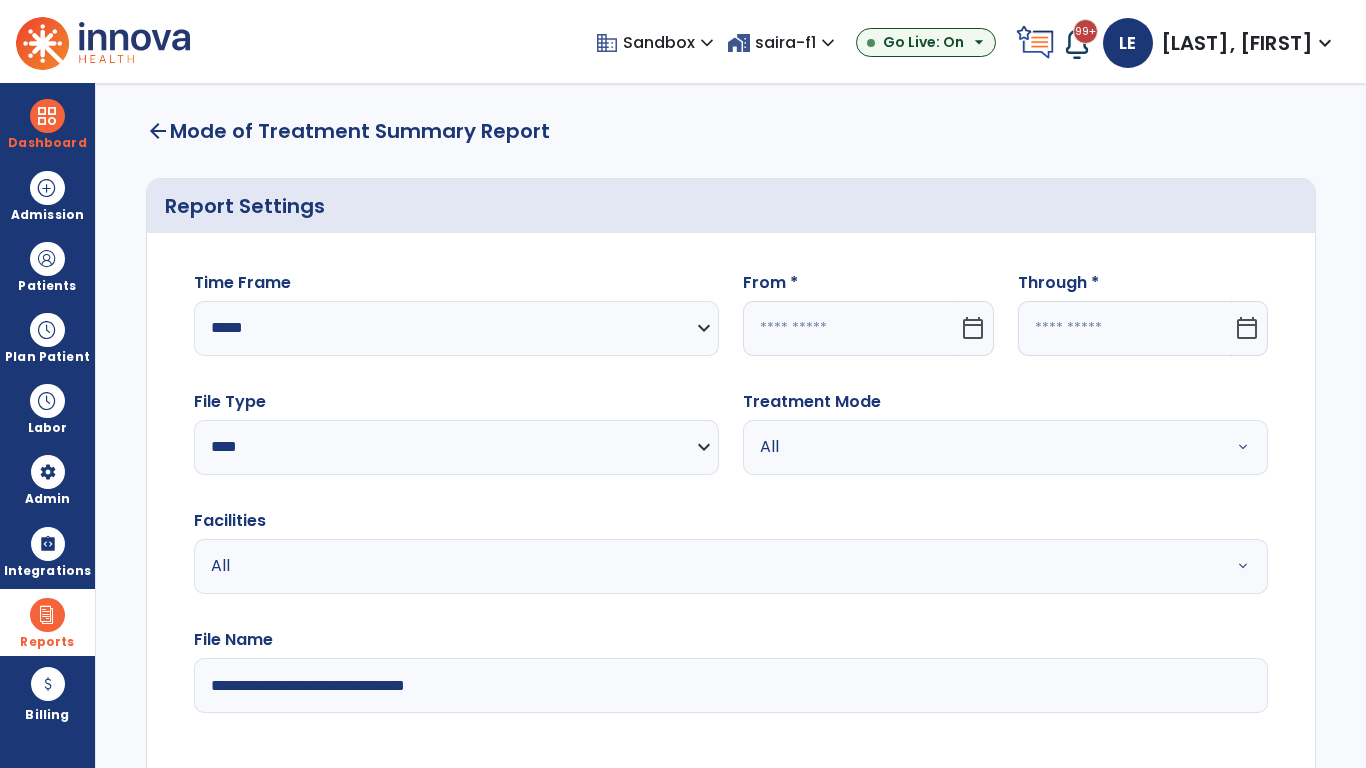 select on "*" 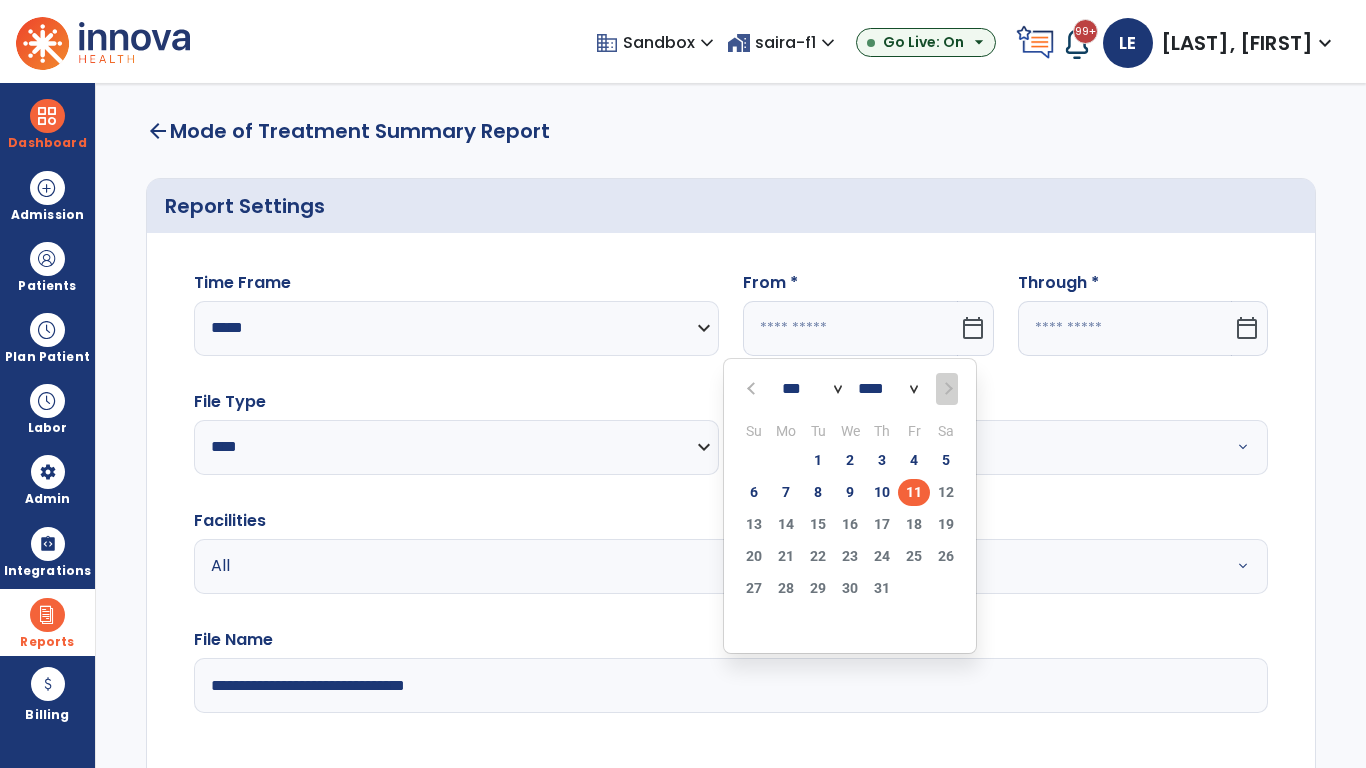 select on "****" 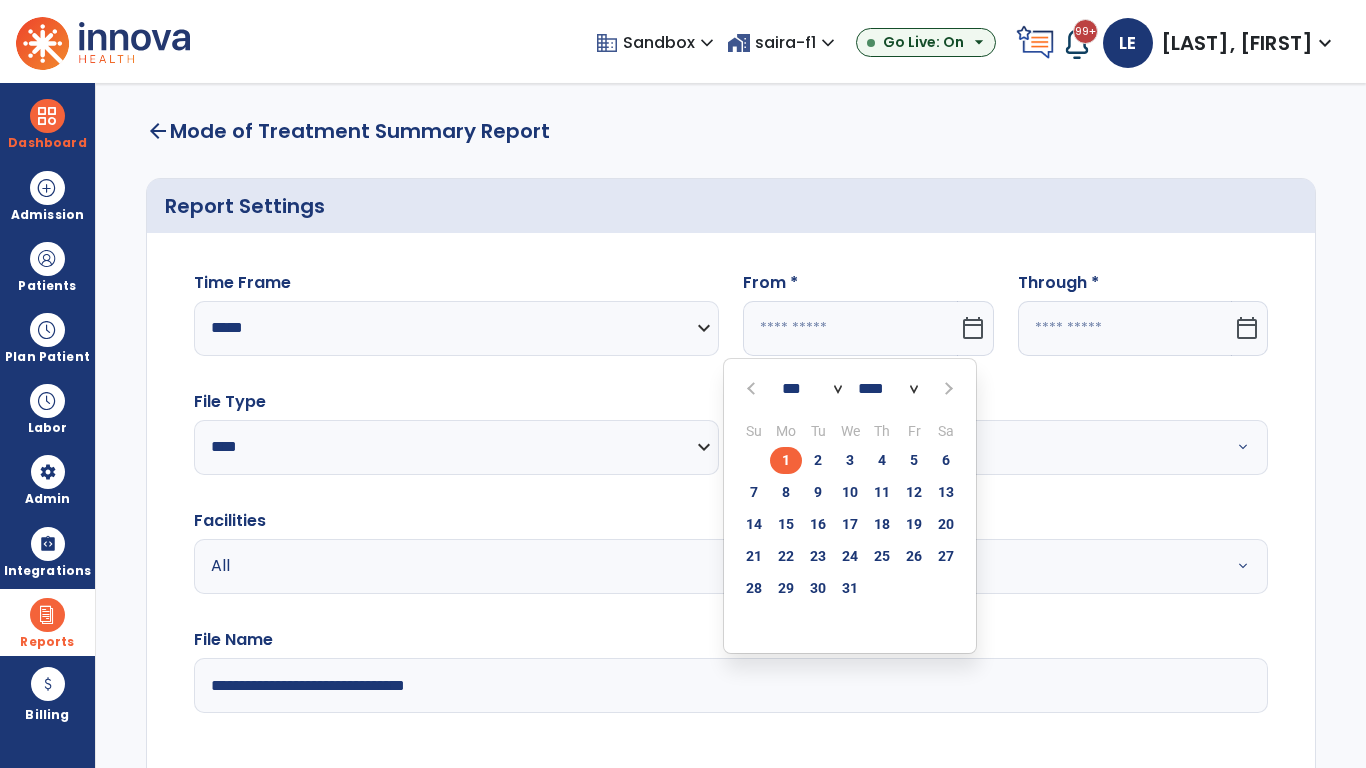 select on "**" 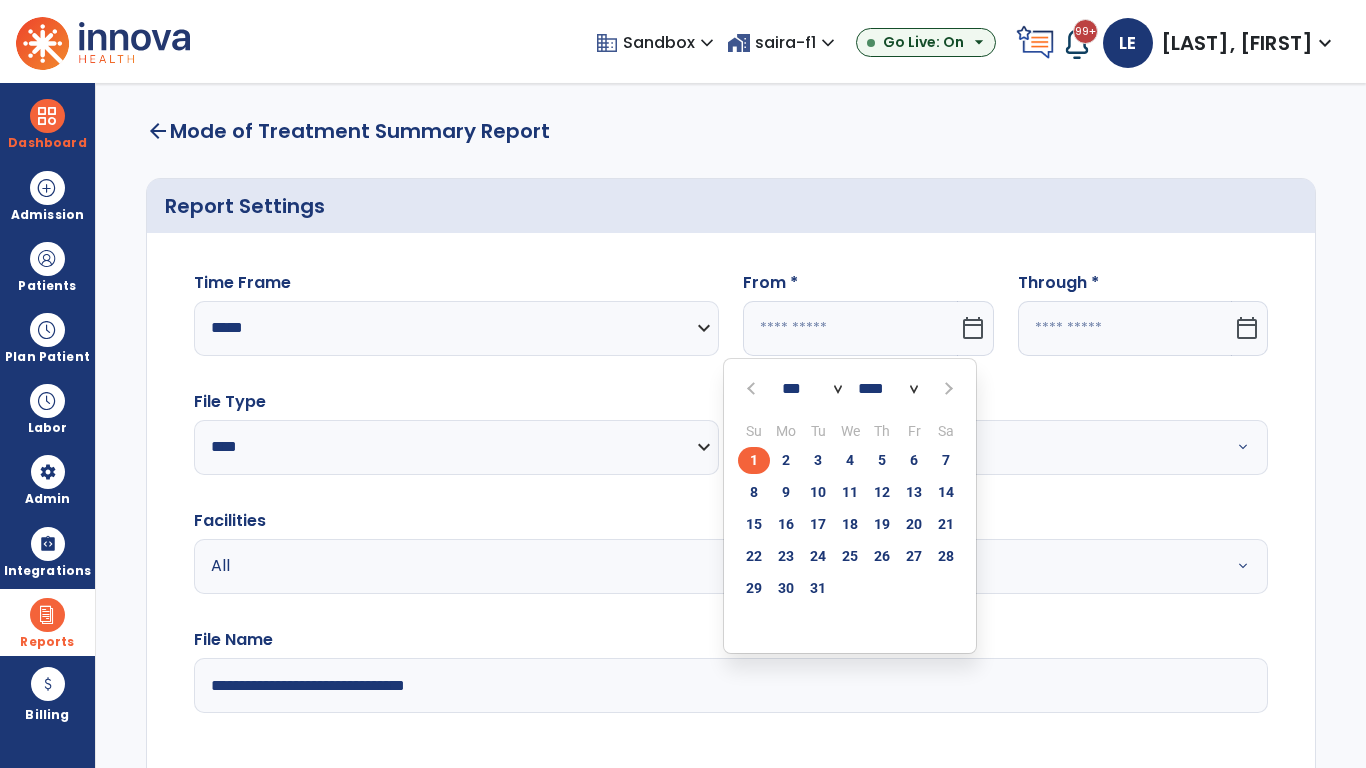 click on "1" 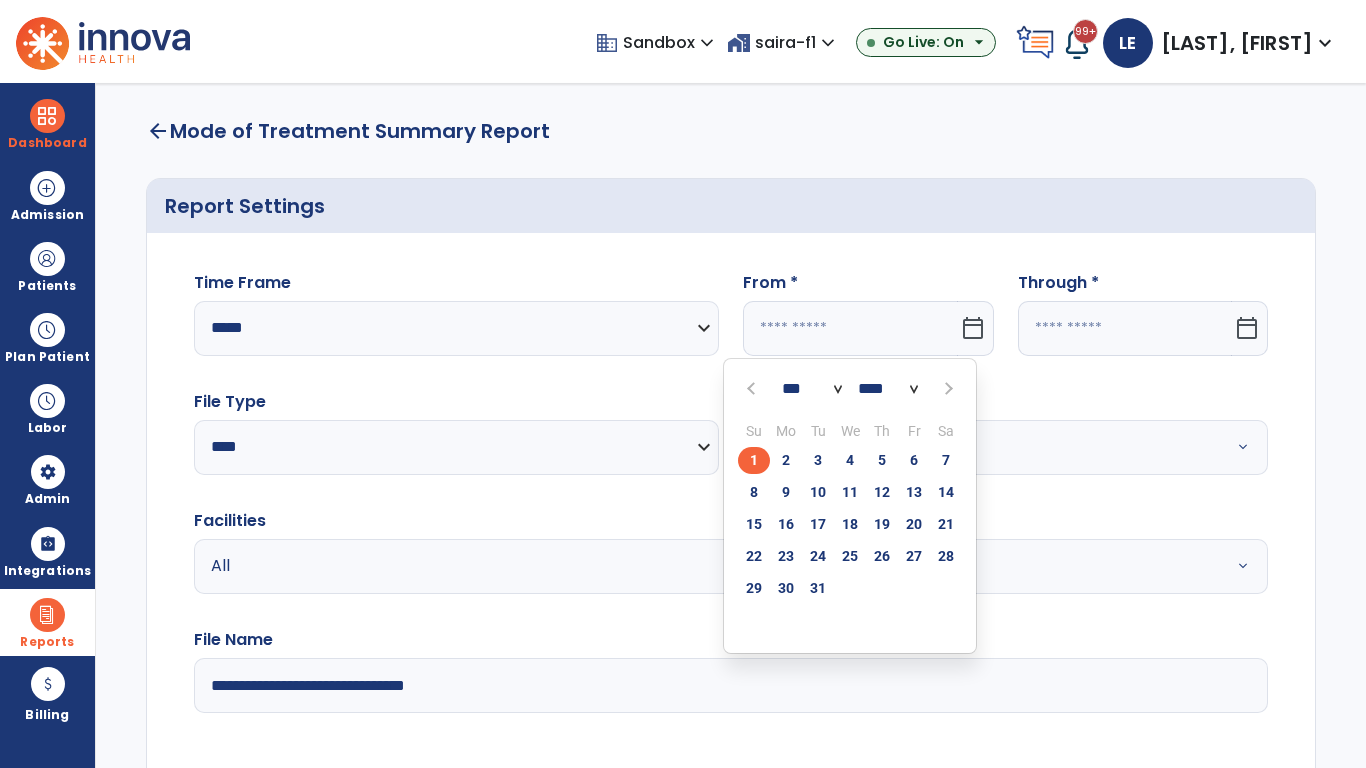 type on "**********" 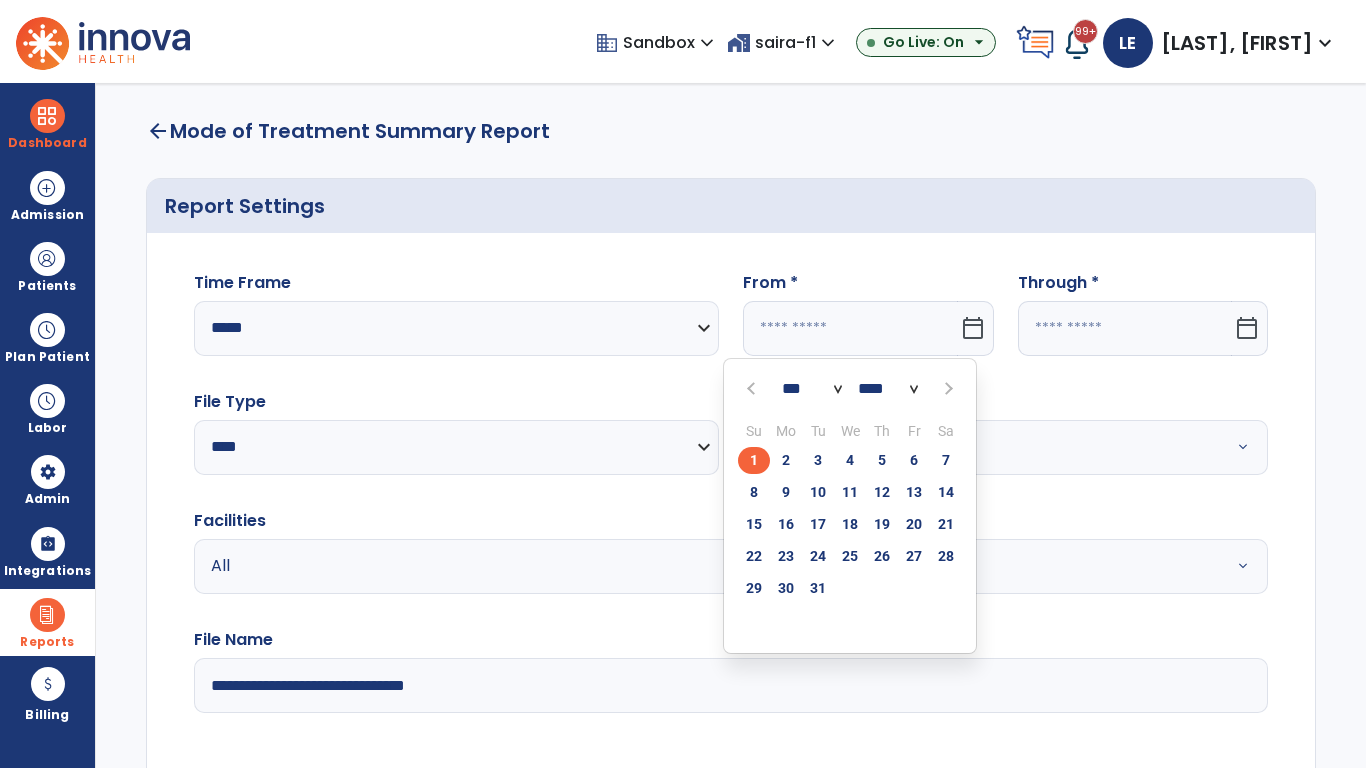 type on "*********" 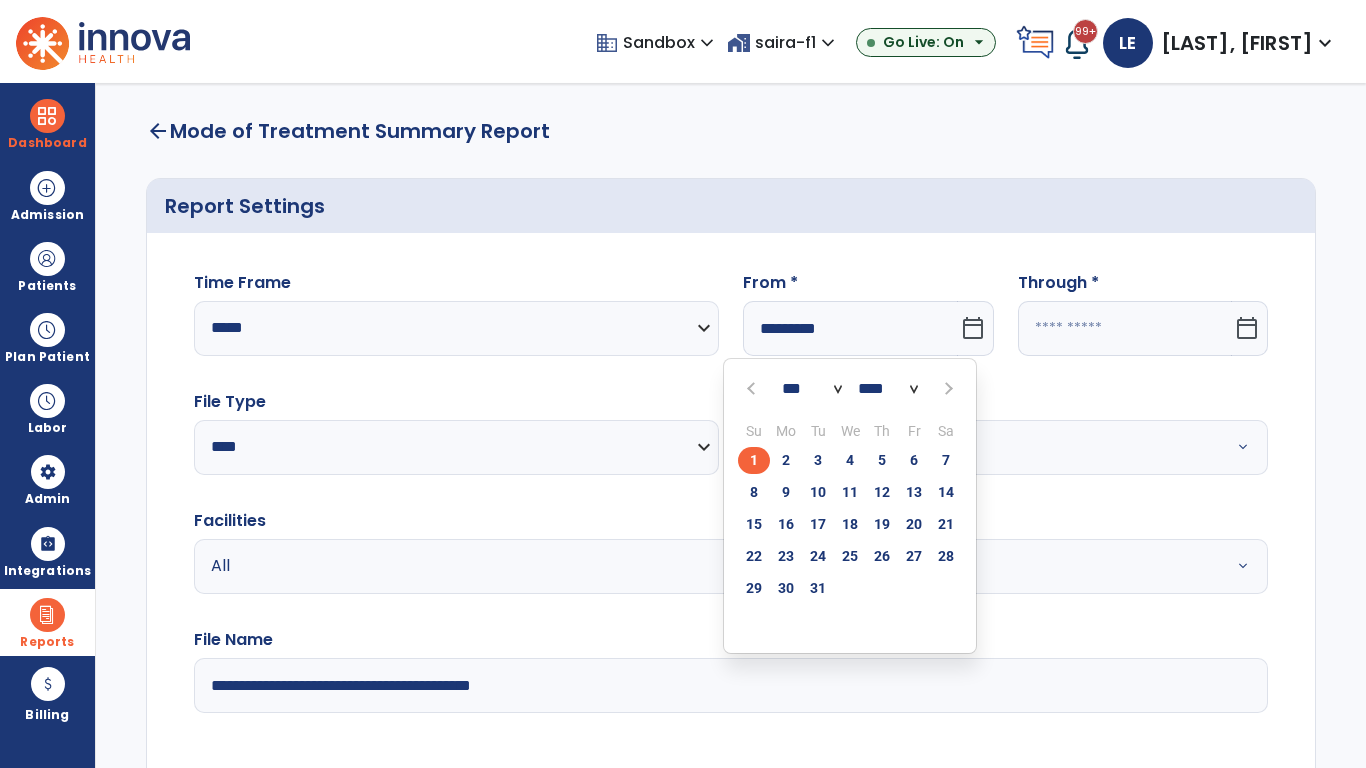click 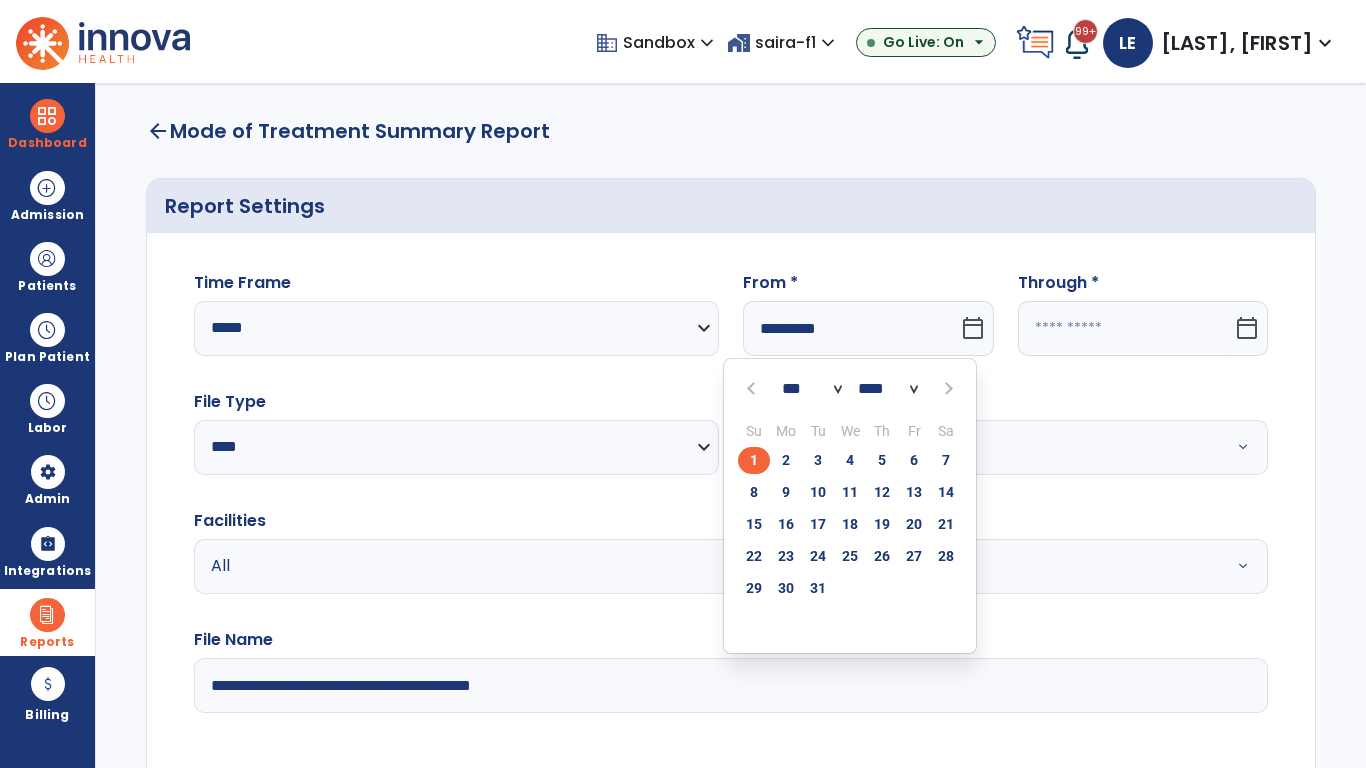 select on "*" 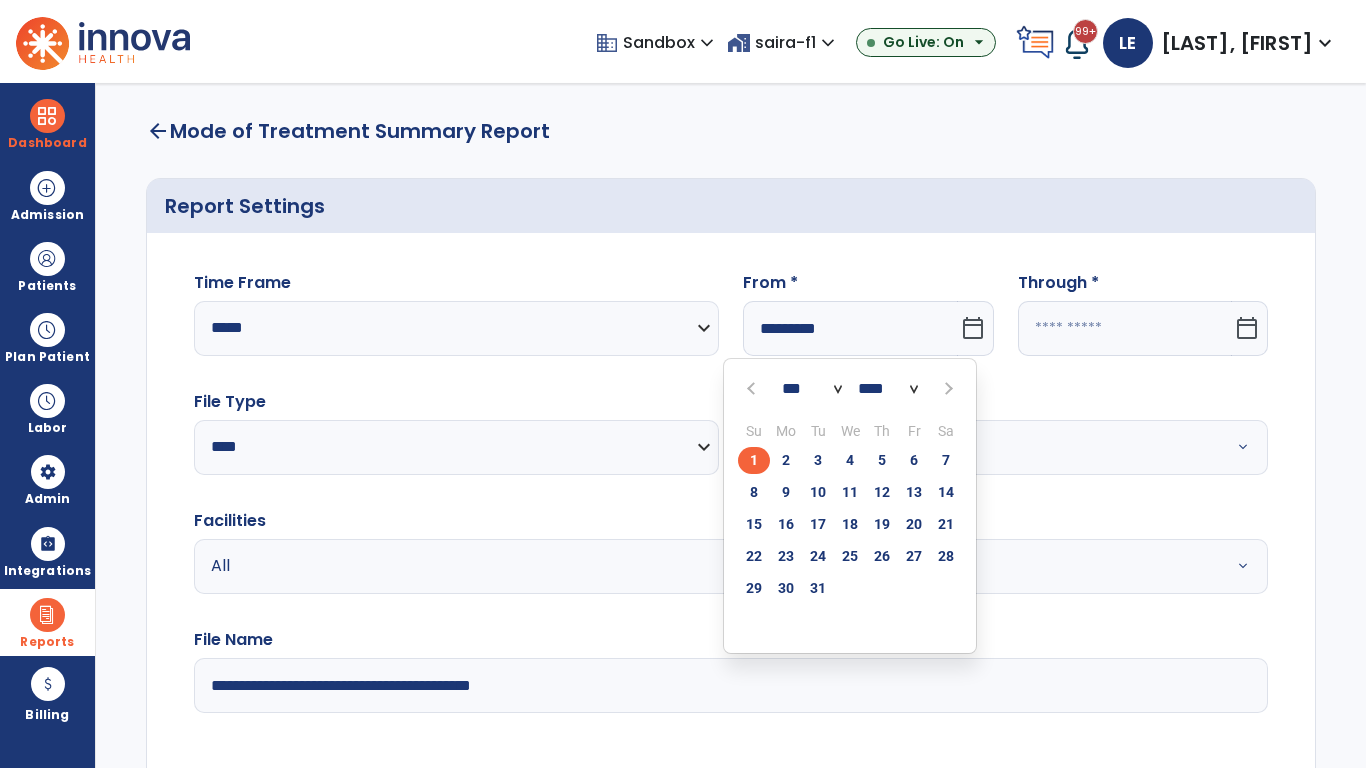 select on "****" 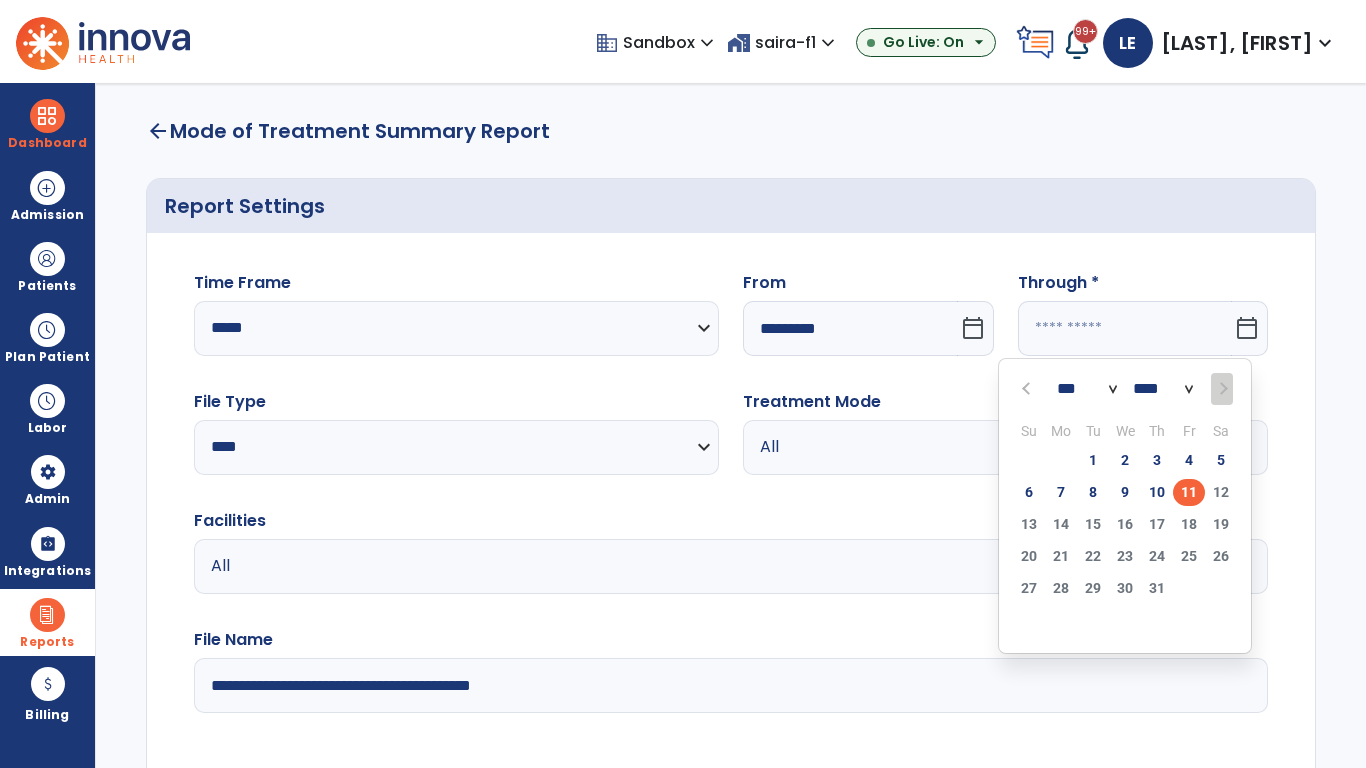 select on "*" 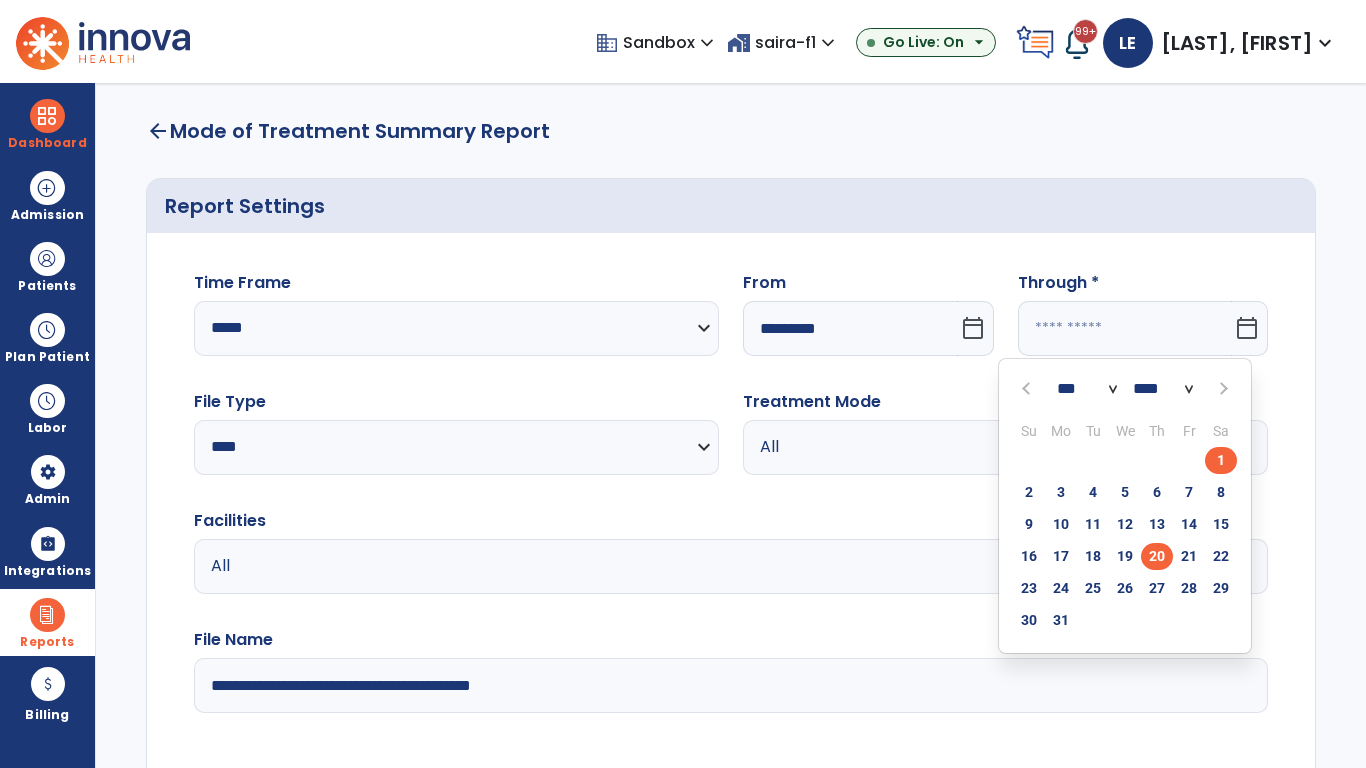 click on "20" 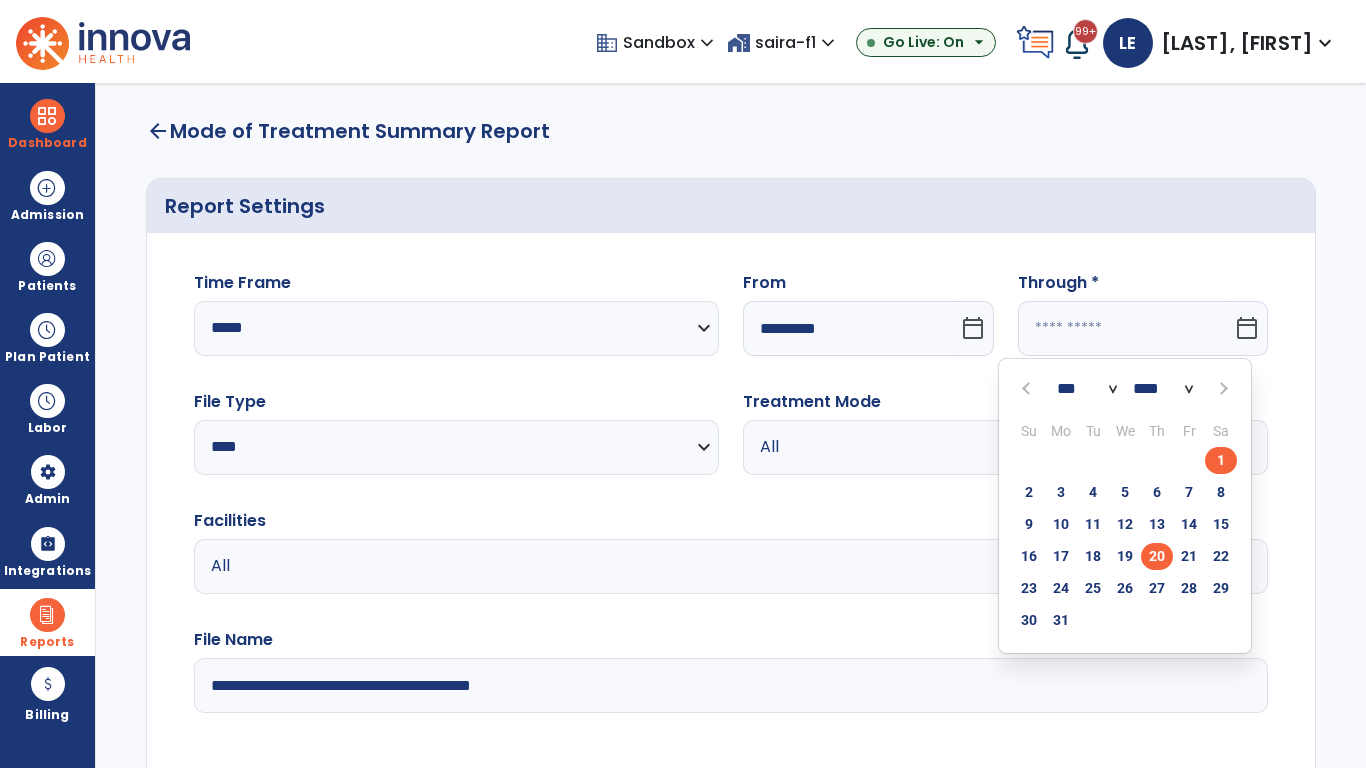 type on "**********" 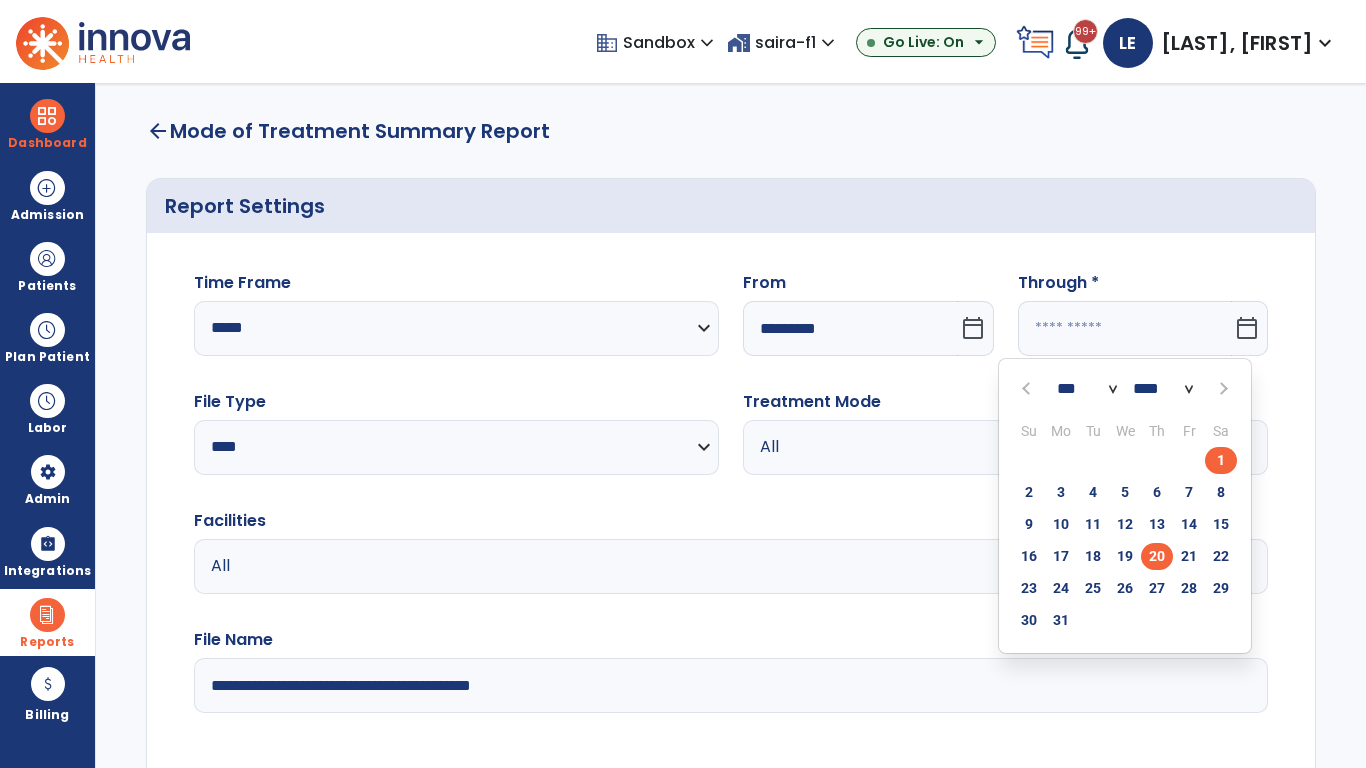 type on "*********" 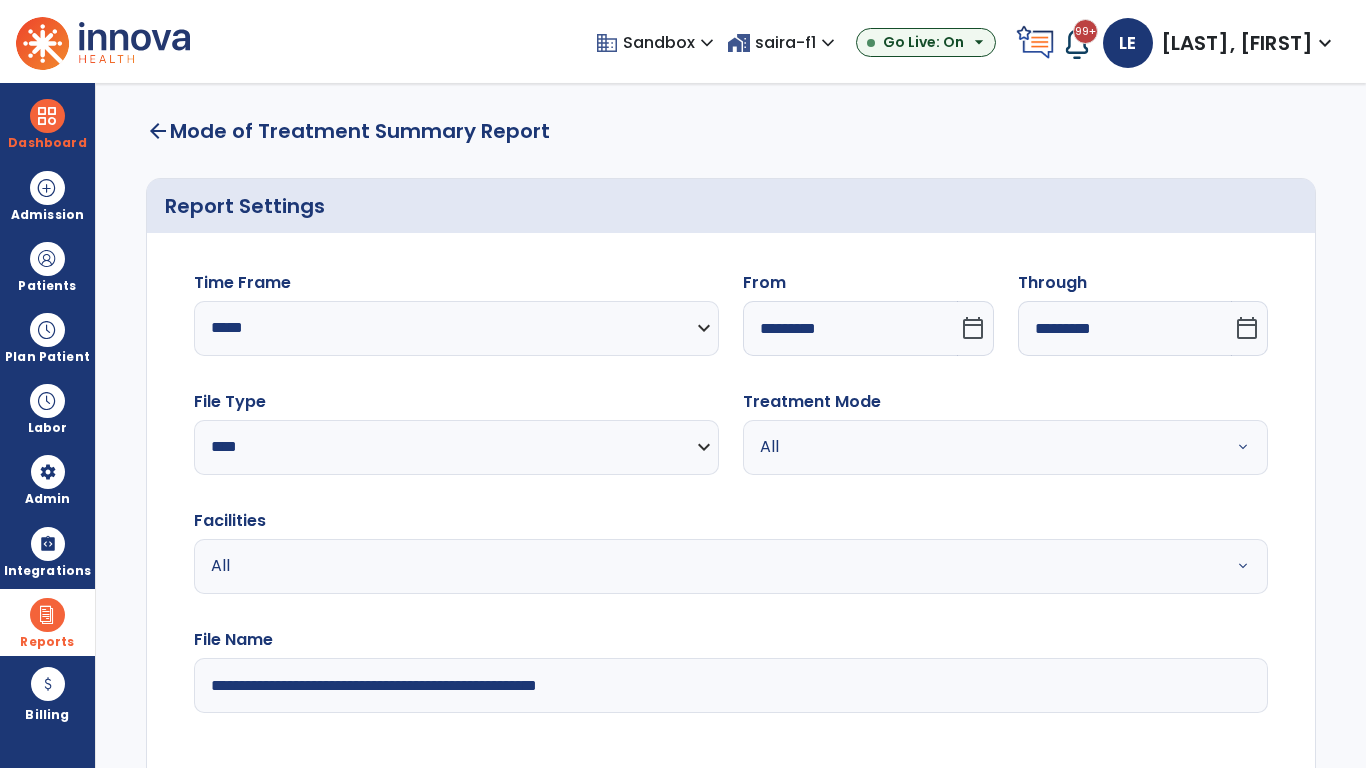 click on "All" at bounding box center (981, 447) 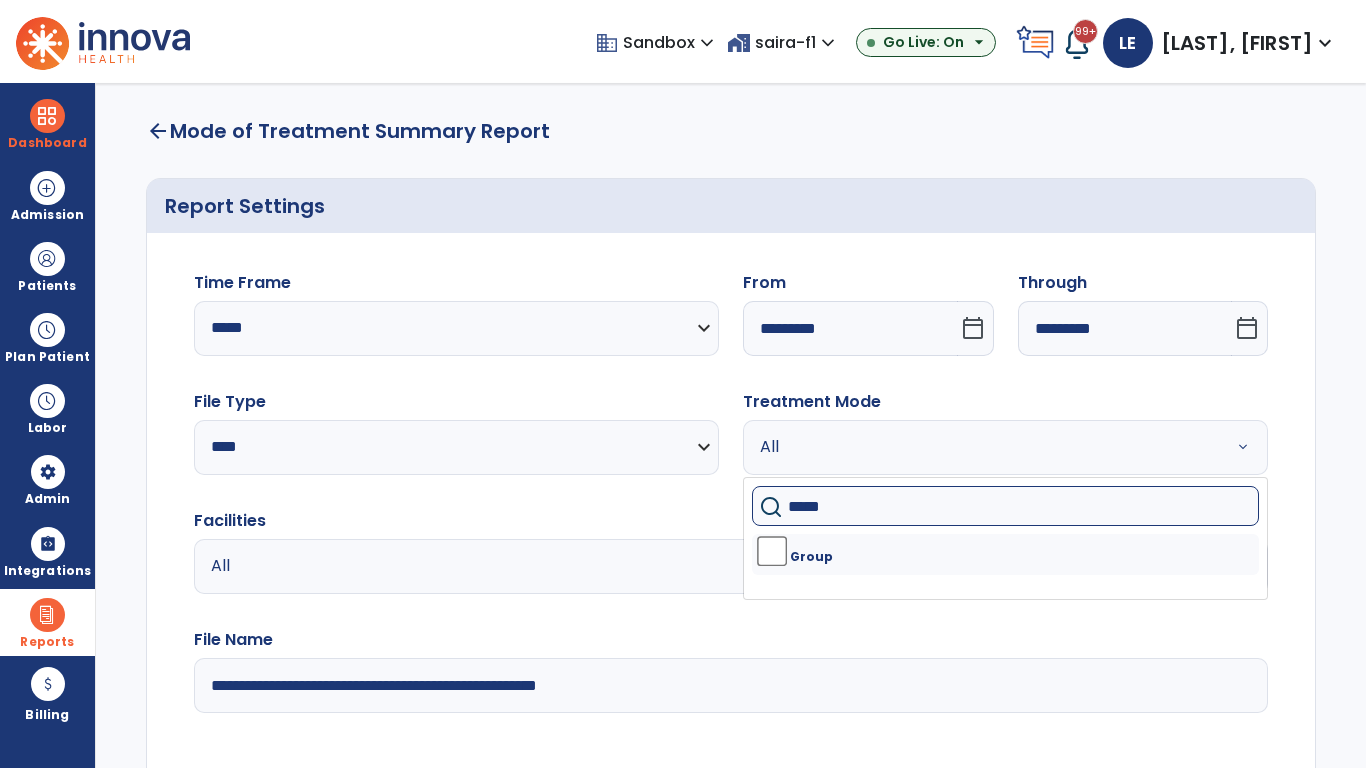 type on "*****" 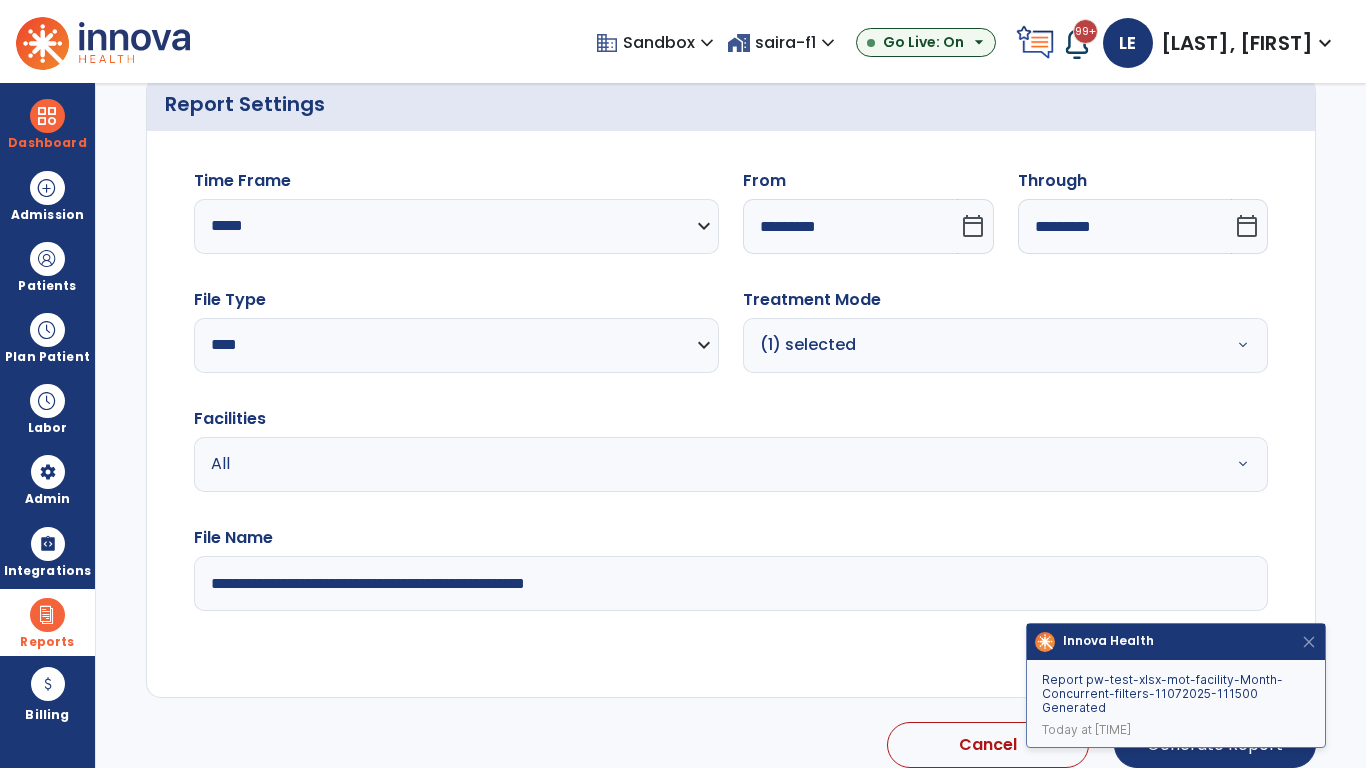 scroll, scrollTop: 145, scrollLeft: 0, axis: vertical 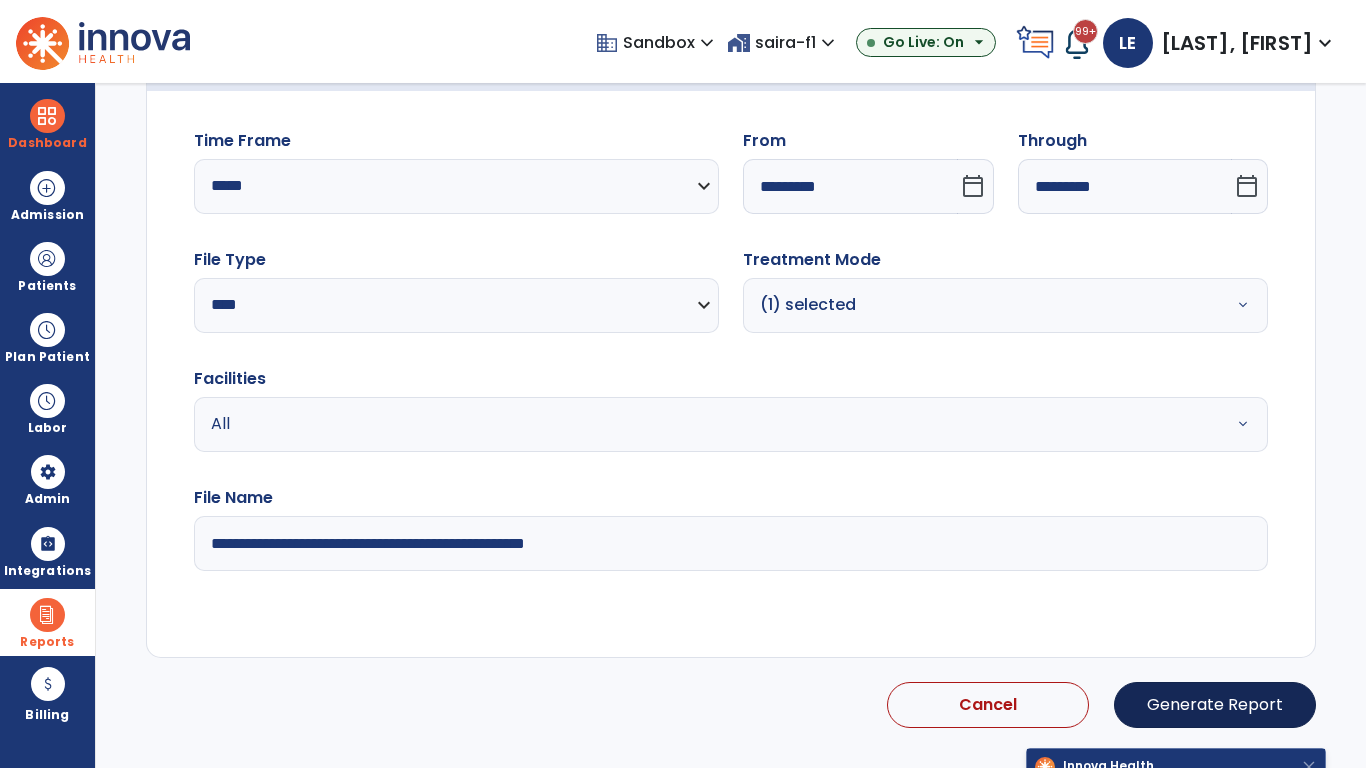 type on "**********" 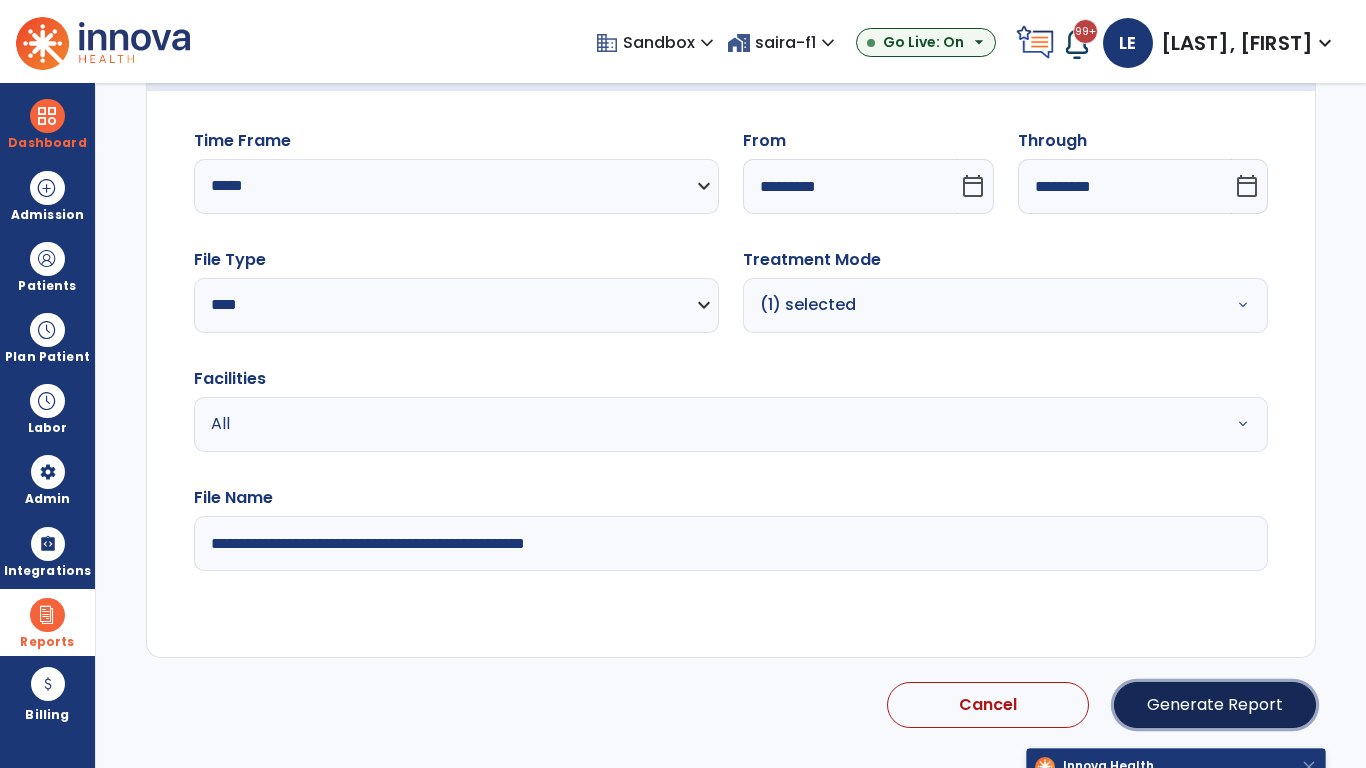 click on "Generate Report" 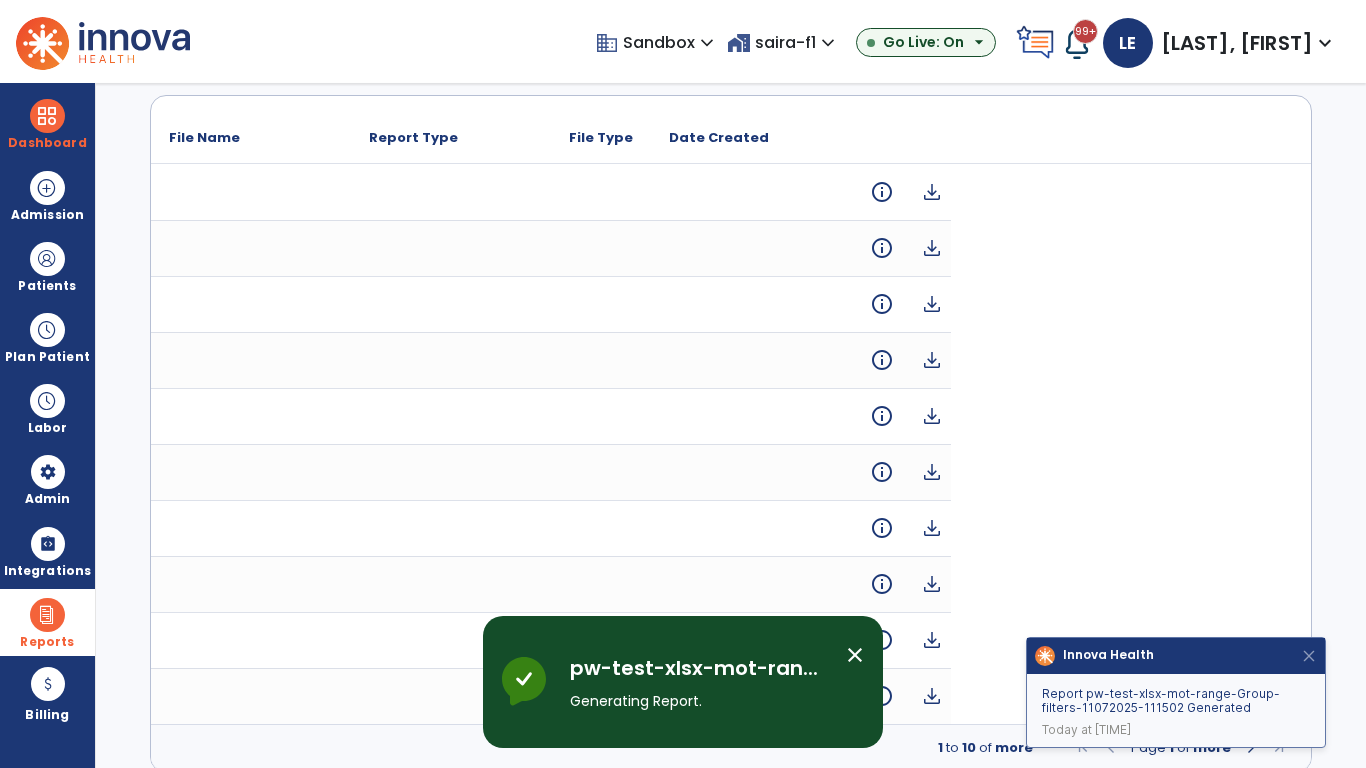 scroll, scrollTop: 0, scrollLeft: 0, axis: both 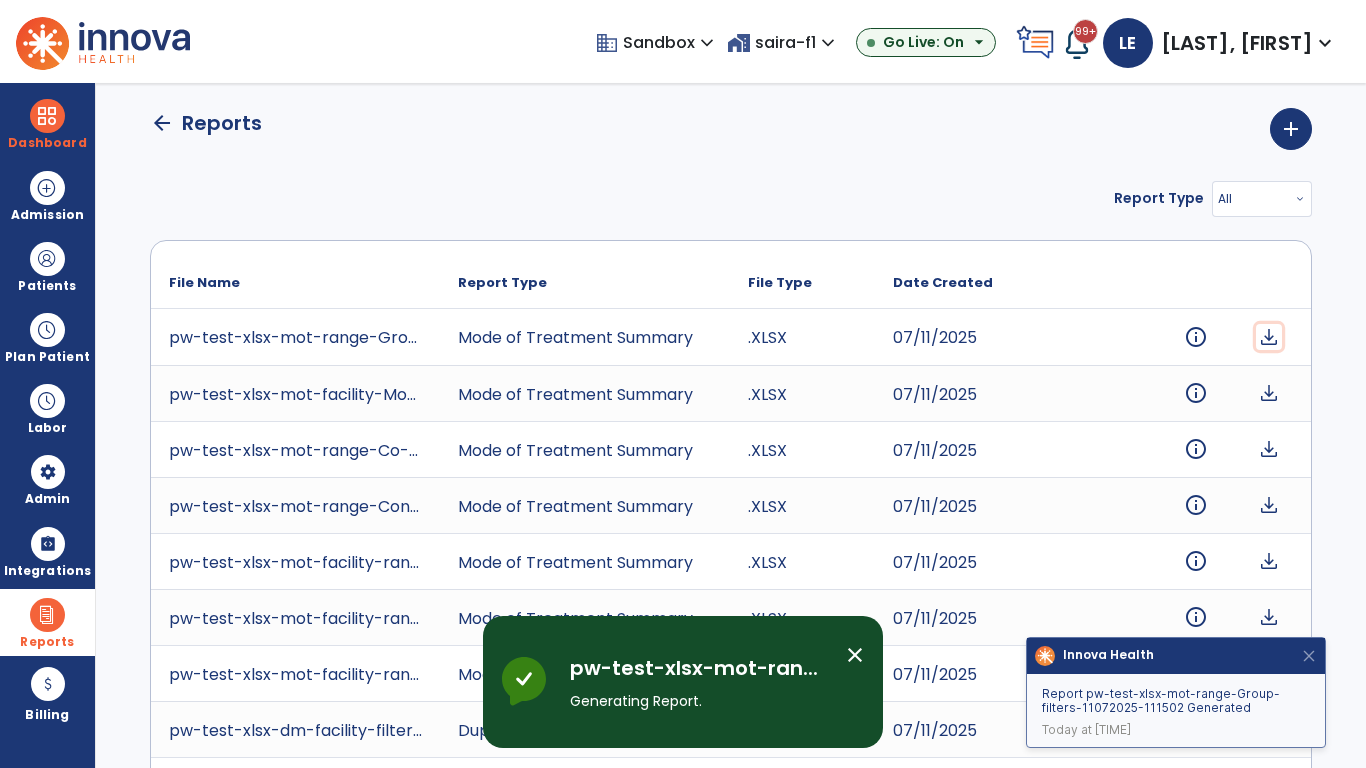 click on "download" 